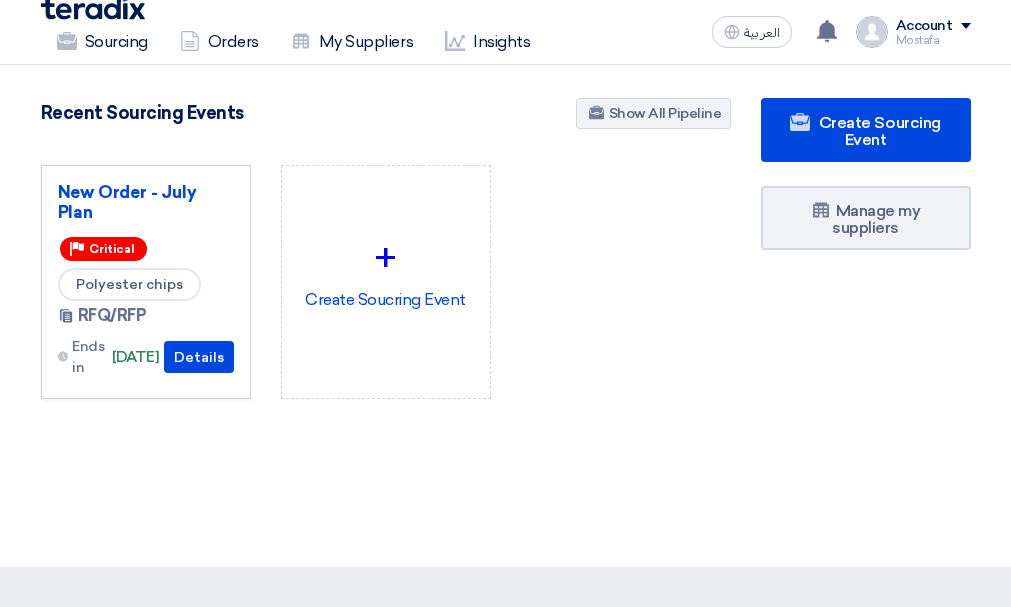scroll, scrollTop: 0, scrollLeft: 0, axis: both 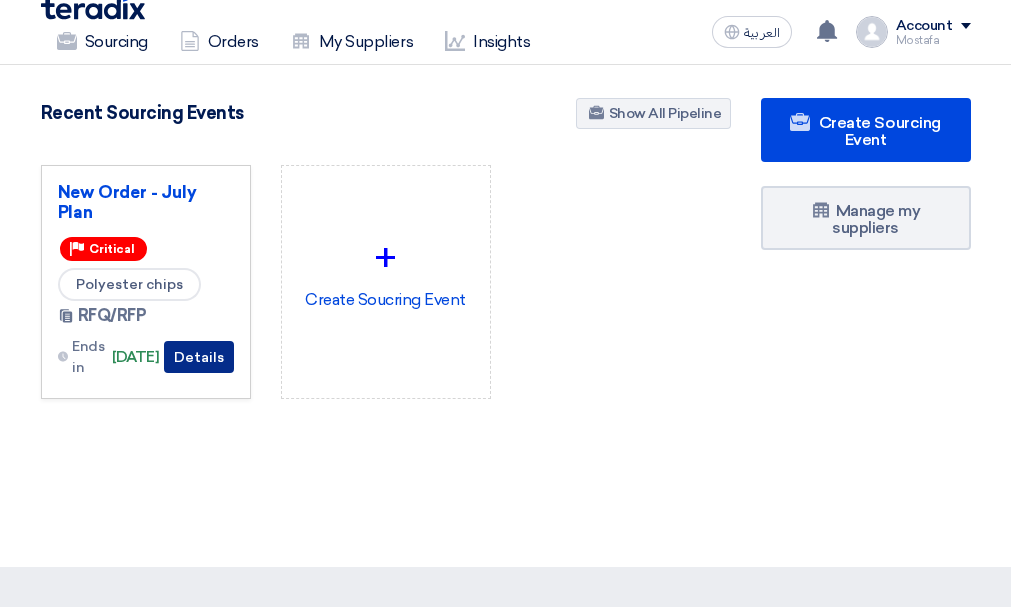 click on "Details" 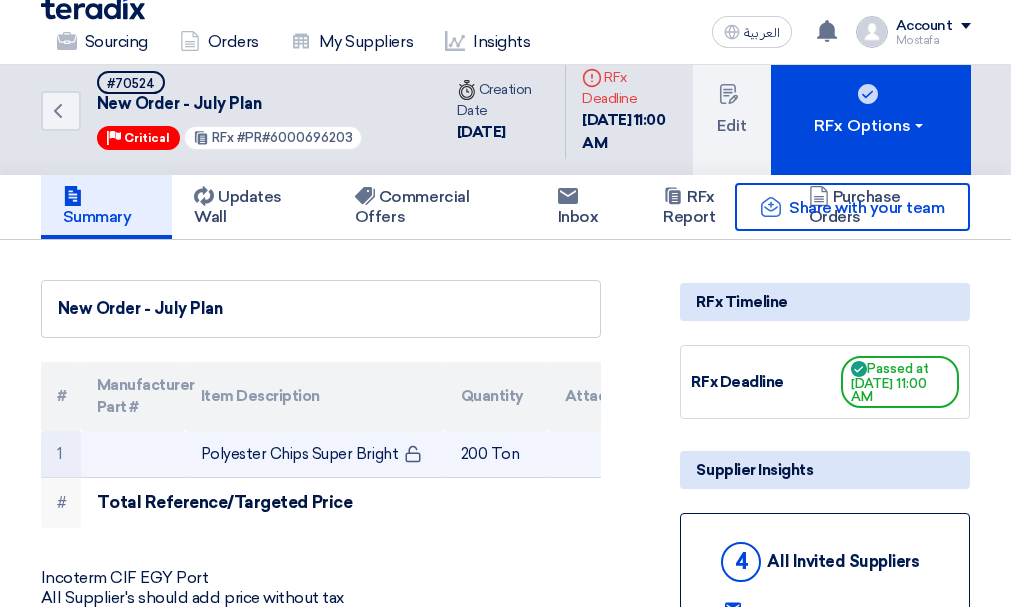 scroll, scrollTop: 0, scrollLeft: 0, axis: both 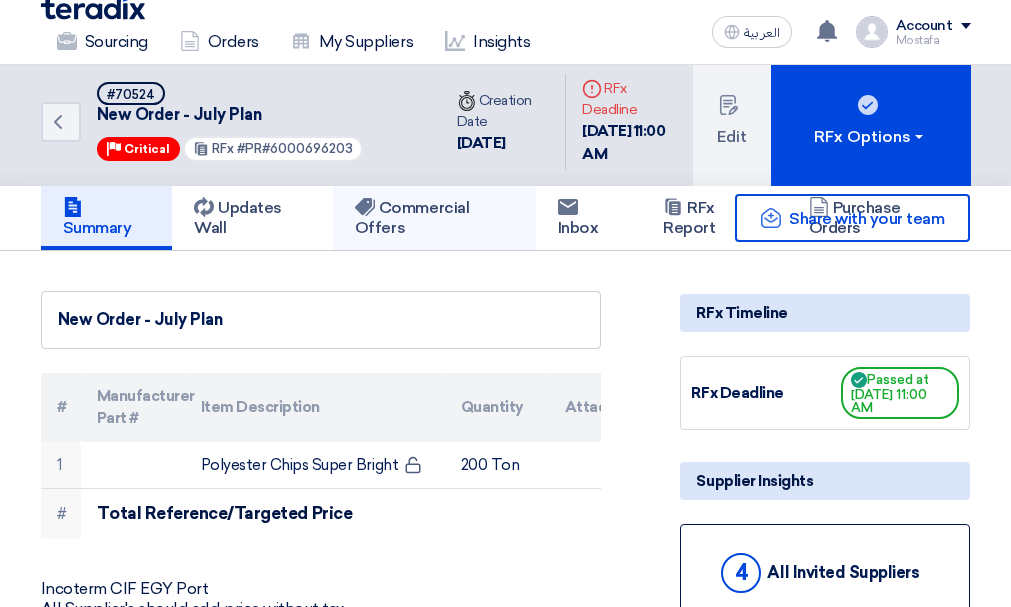 click on "Commercial Offers" 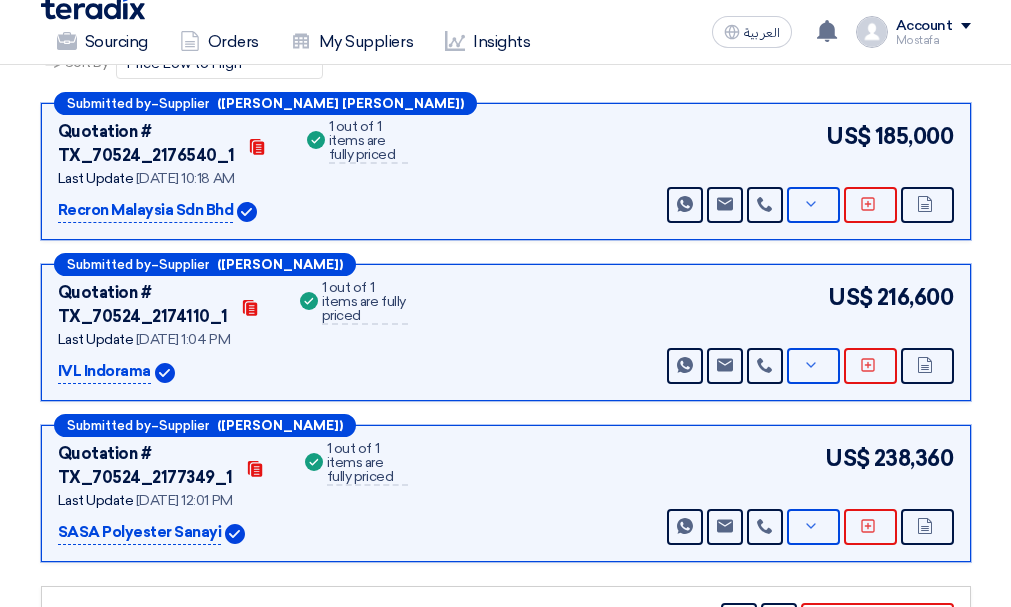 scroll, scrollTop: 344, scrollLeft: 0, axis: vertical 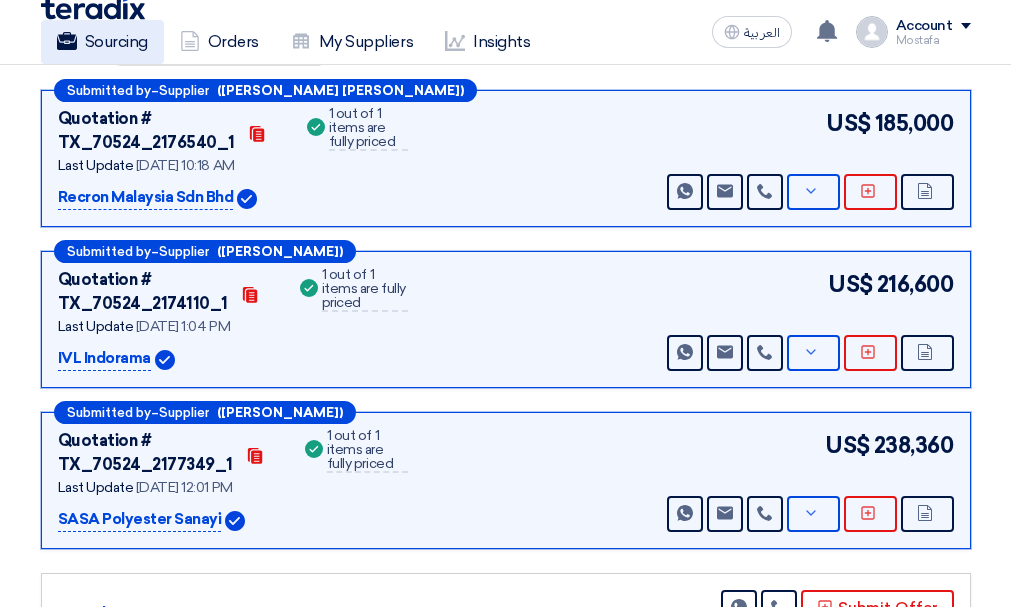 click on "Sourcing" 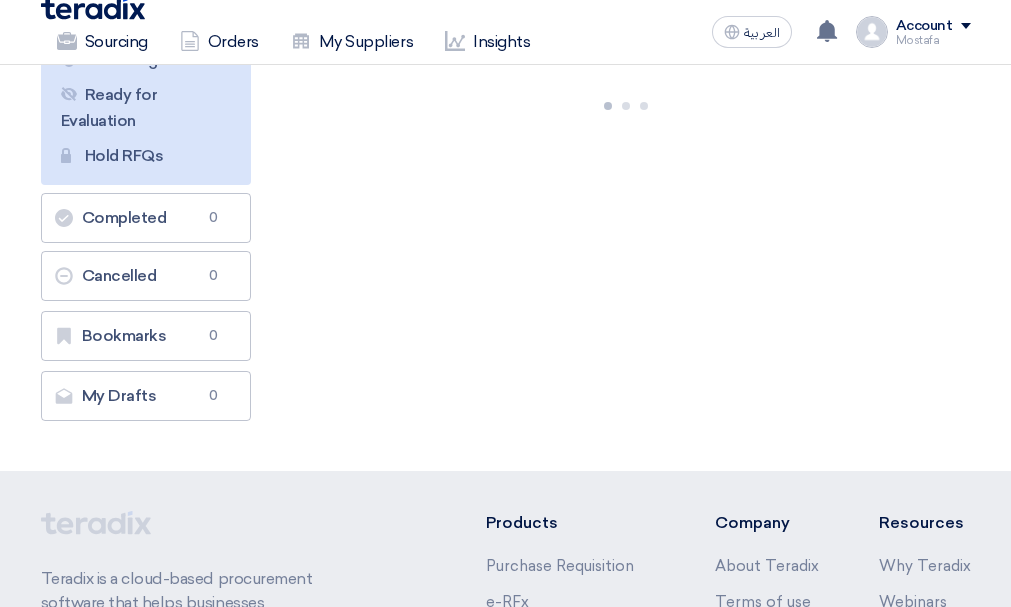 scroll, scrollTop: 0, scrollLeft: 0, axis: both 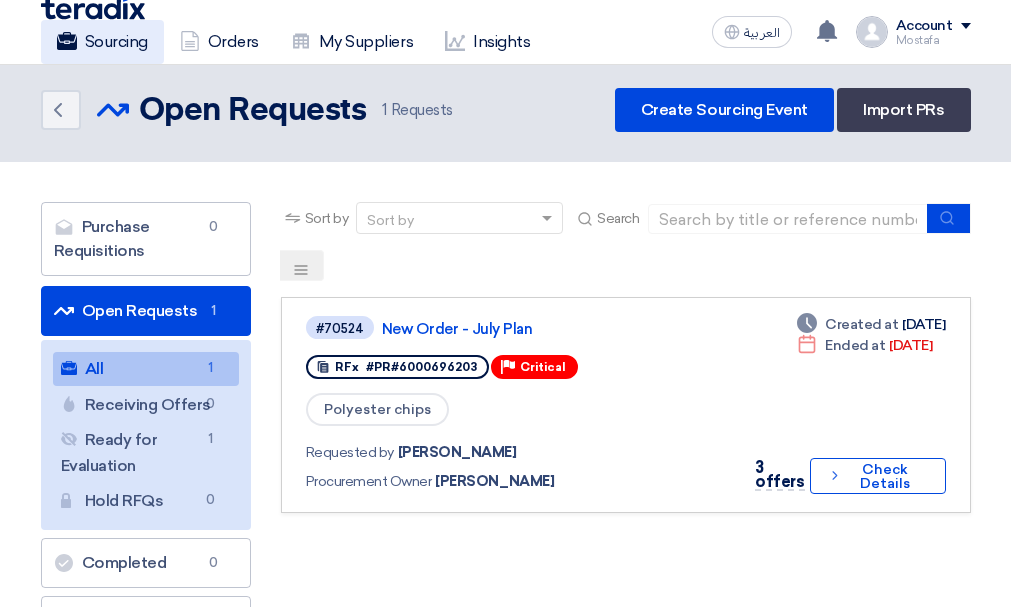 click on "Sourcing" 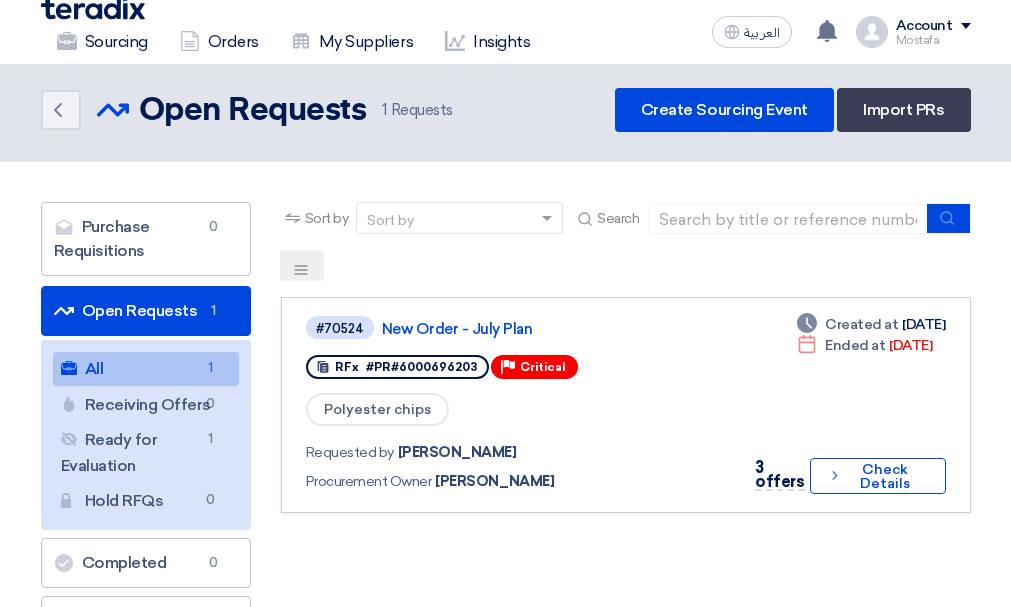 scroll, scrollTop: 531, scrollLeft: 0, axis: vertical 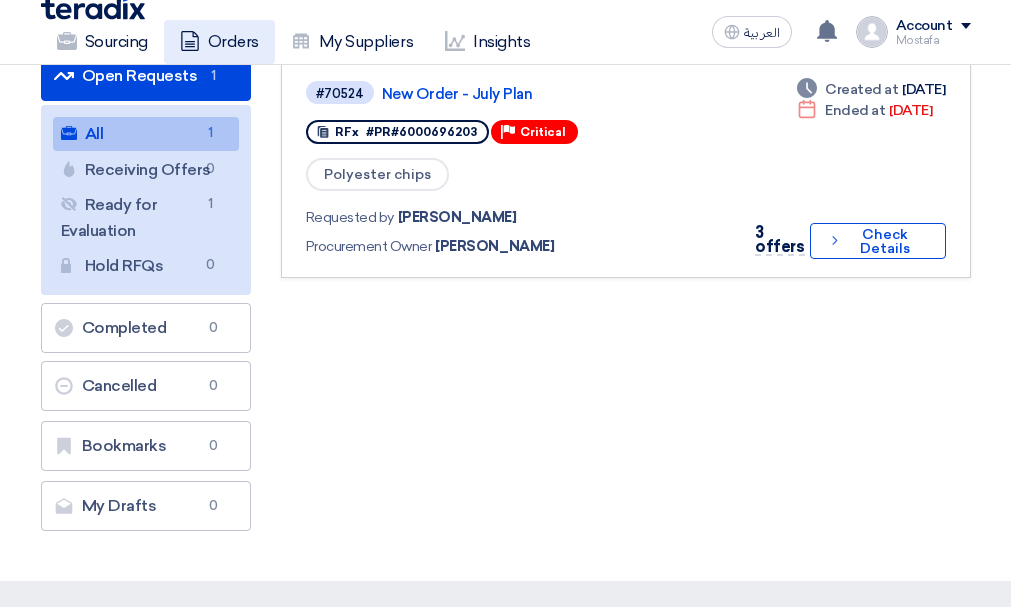 click on "Orders" 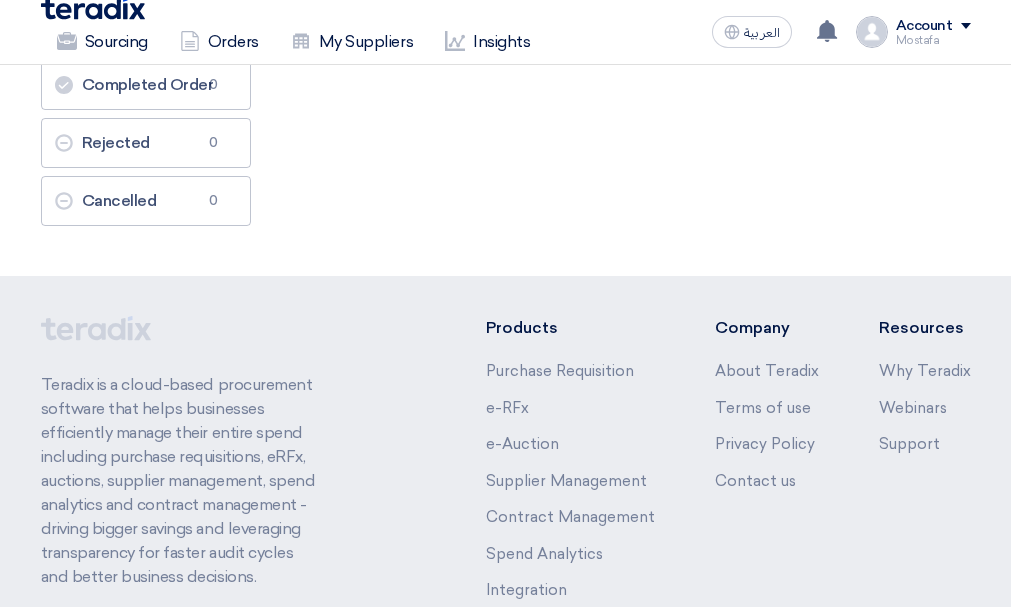 scroll, scrollTop: 0, scrollLeft: 0, axis: both 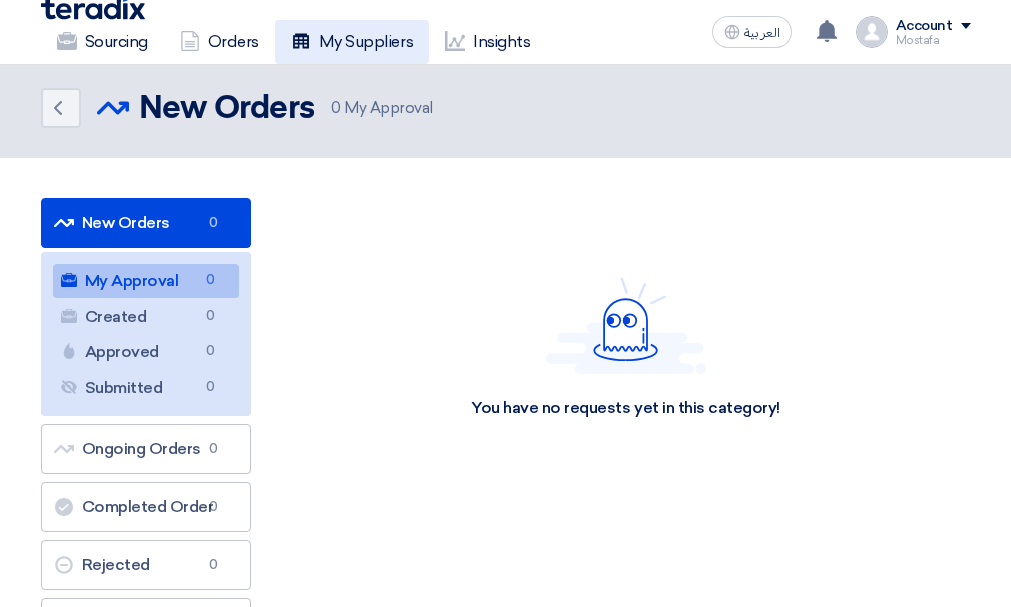 click on "My Suppliers" 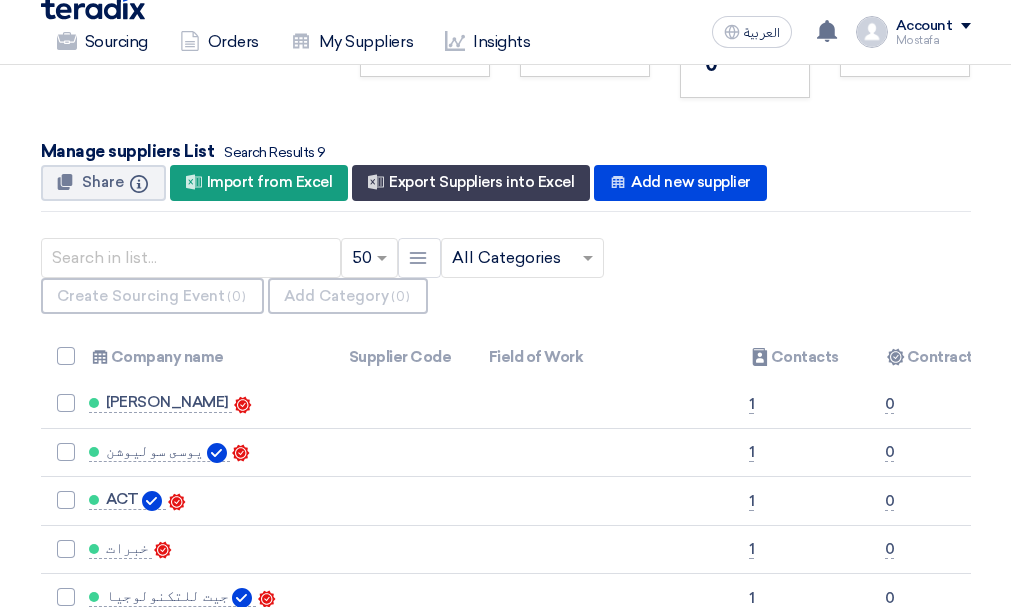 scroll, scrollTop: 142, scrollLeft: 0, axis: vertical 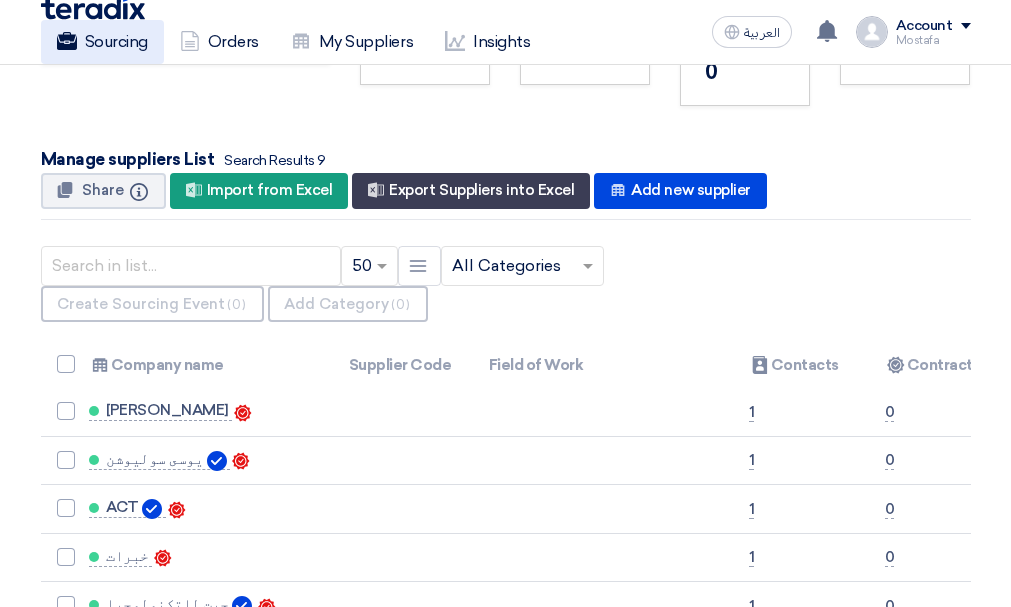 click on "Sourcing" 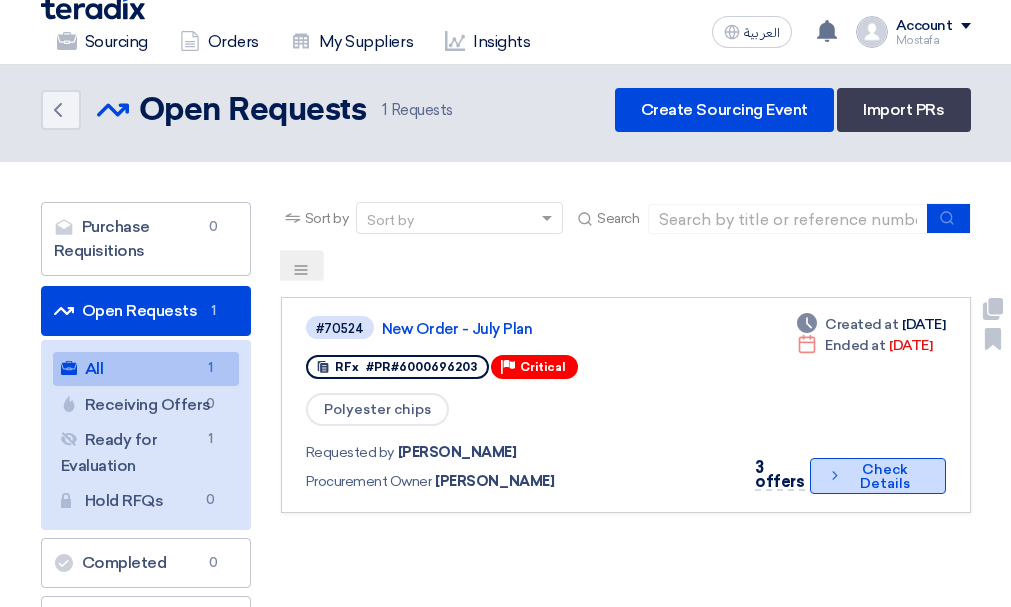 click on "Check details
Check Details" 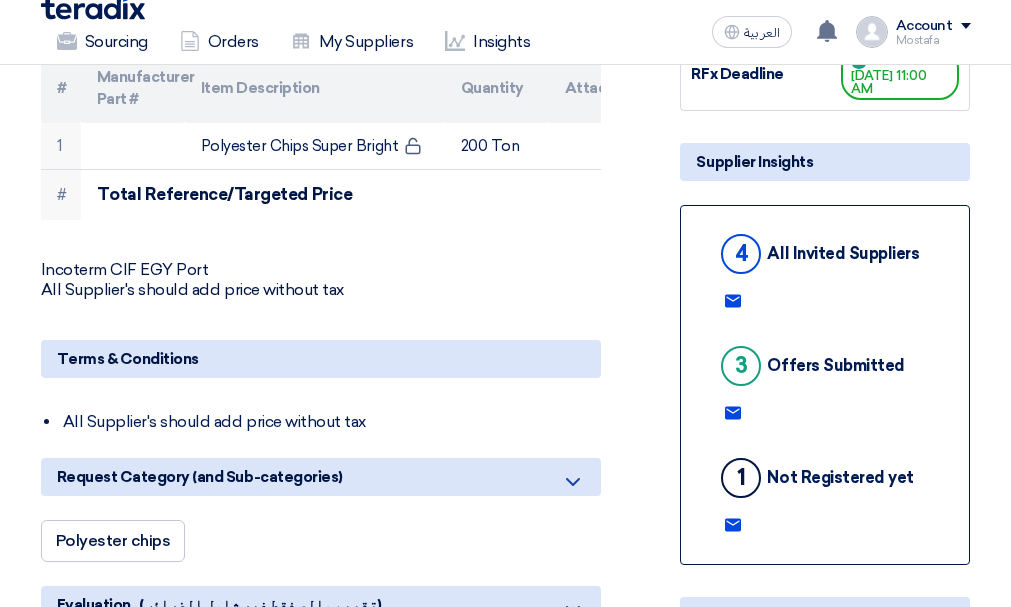 scroll, scrollTop: 323, scrollLeft: 0, axis: vertical 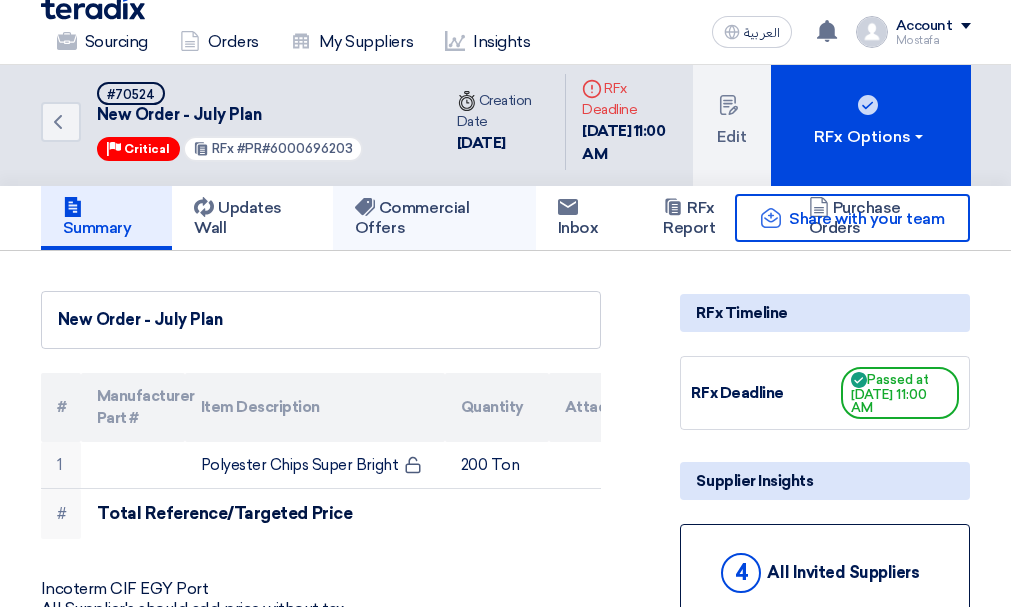 click on "Commercial Offers" 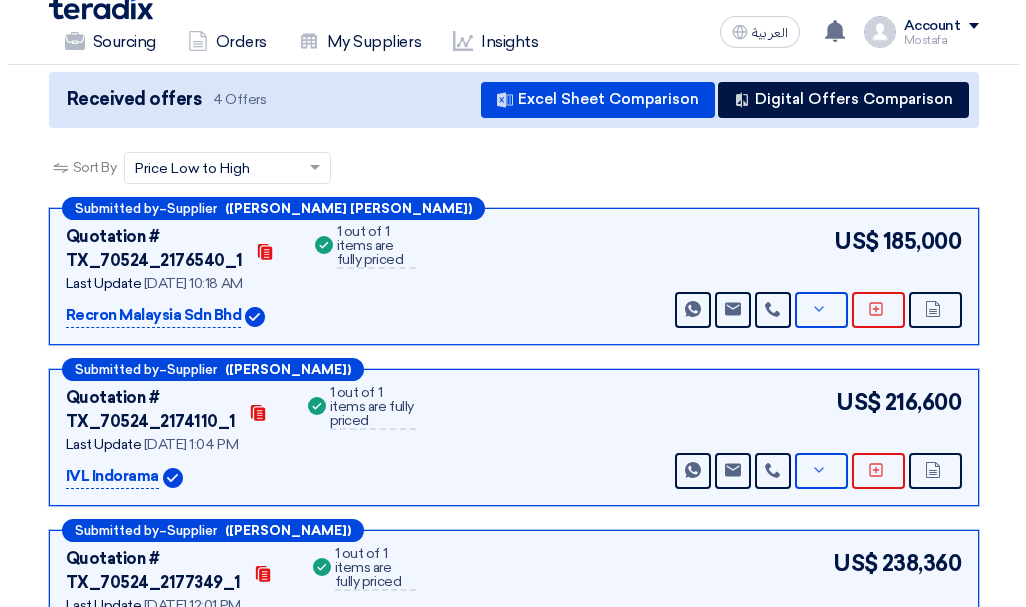 scroll, scrollTop: 228, scrollLeft: 0, axis: vertical 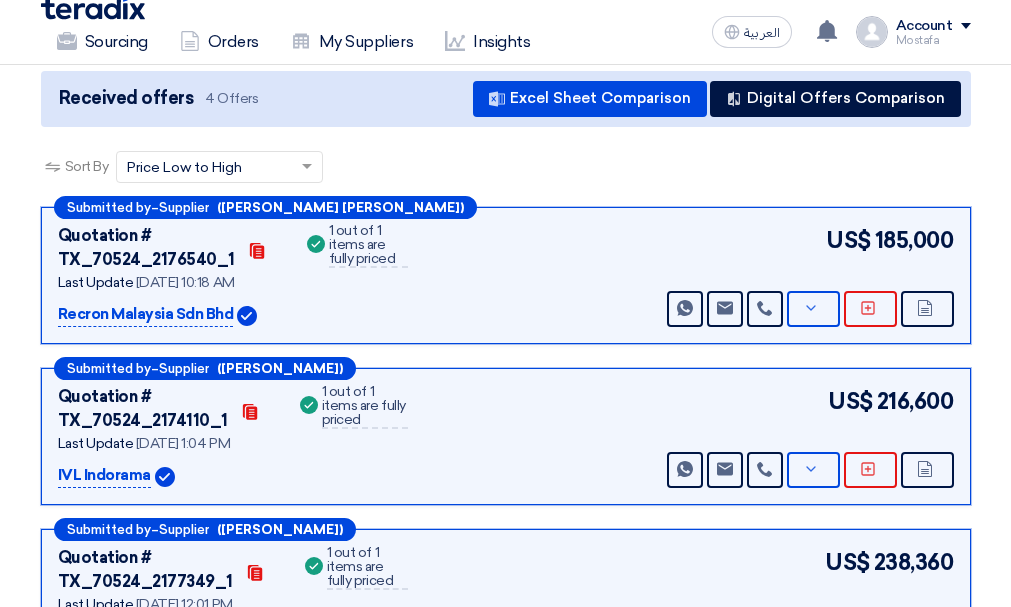 click on "Quotation #
TX_70524_2176540_1
Contacts
Last Update
[DATE] 10:18 AM
Recron Malaysia Sdn Bhd" at bounding box center (506, 275) 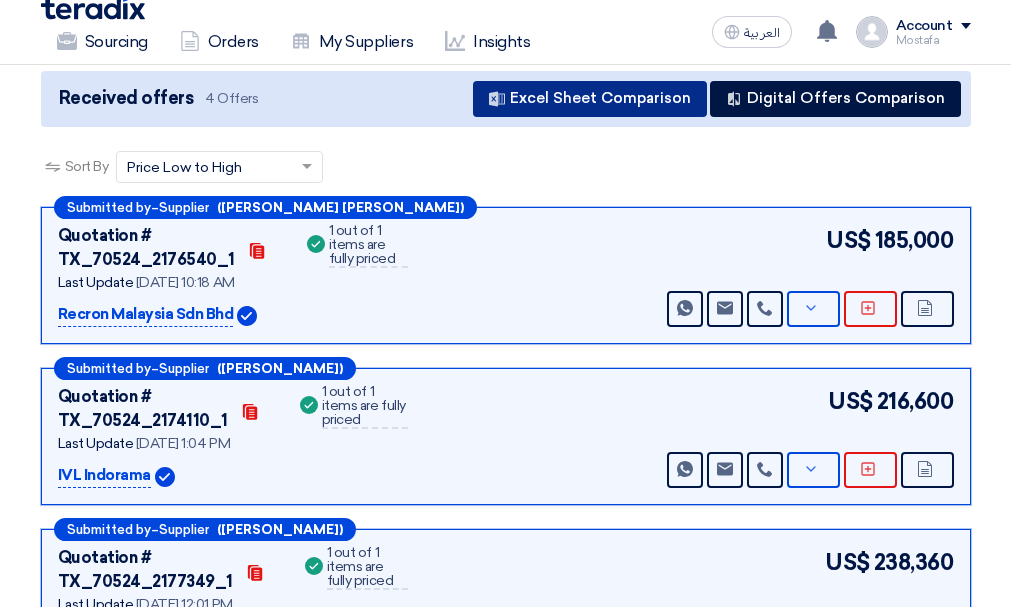 click on "Excel Sheet Comparison" 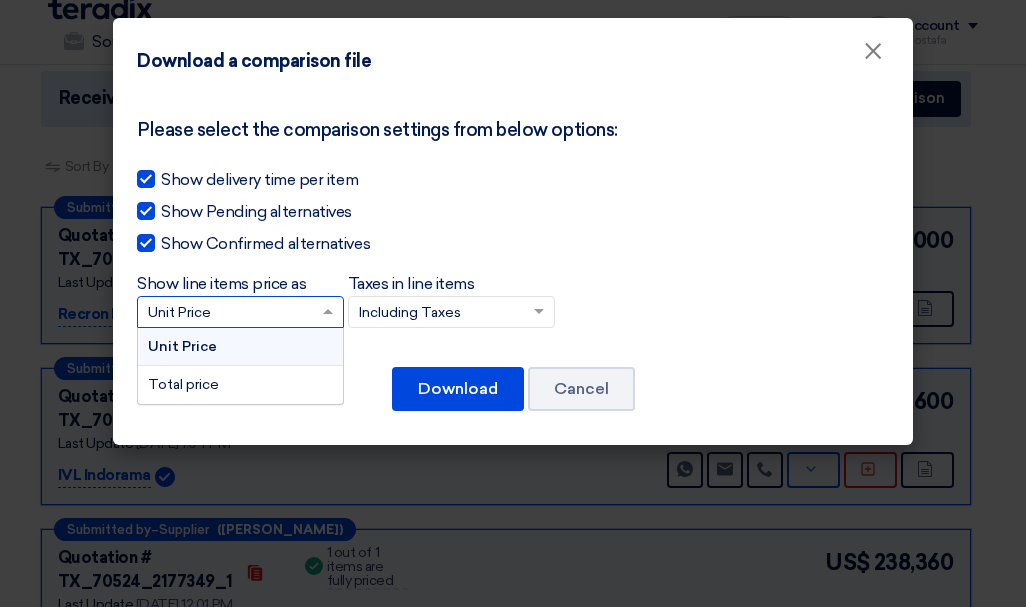 scroll, scrollTop: 1, scrollLeft: 0, axis: vertical 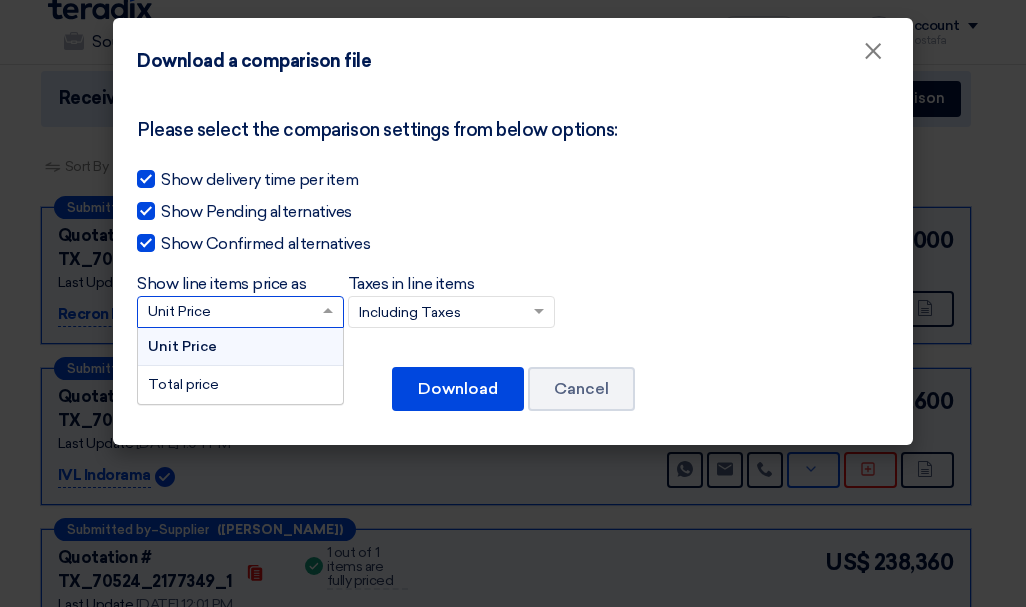 click 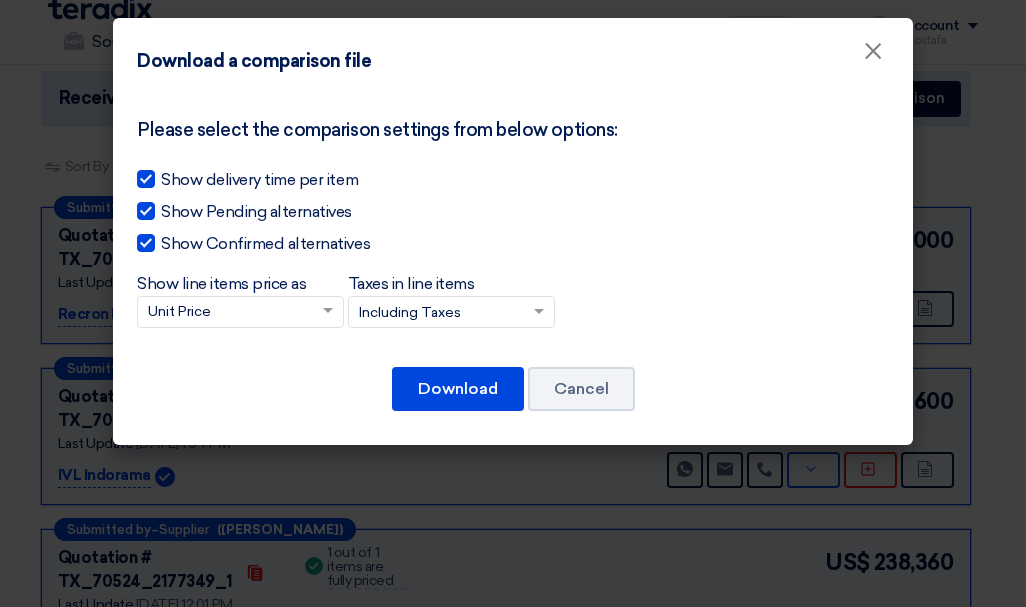 drag, startPoint x: 621, startPoint y: 275, endPoint x: 547, endPoint y: 308, distance: 81.02469 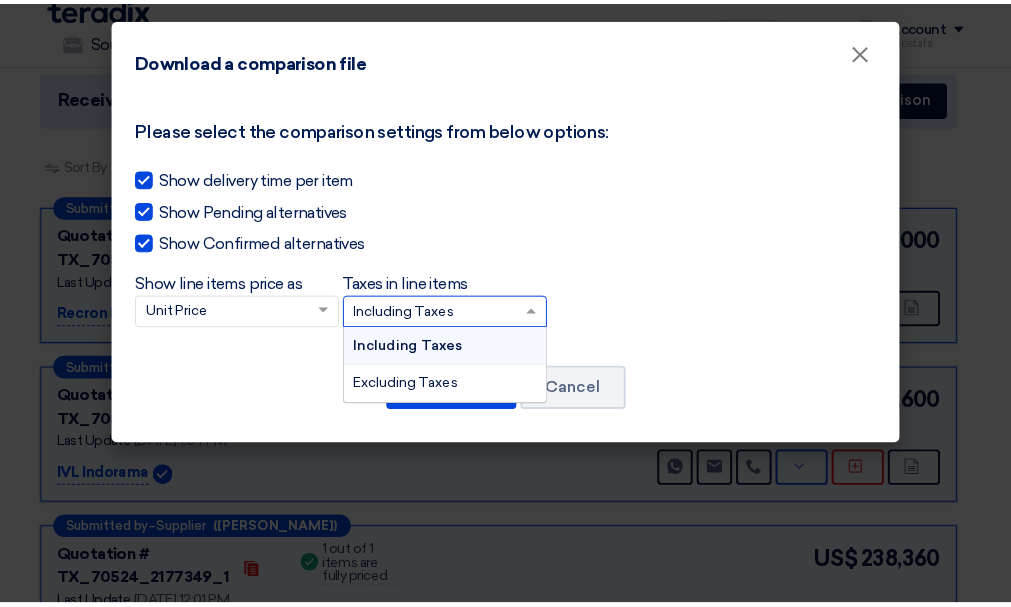 scroll, scrollTop: 1, scrollLeft: 0, axis: vertical 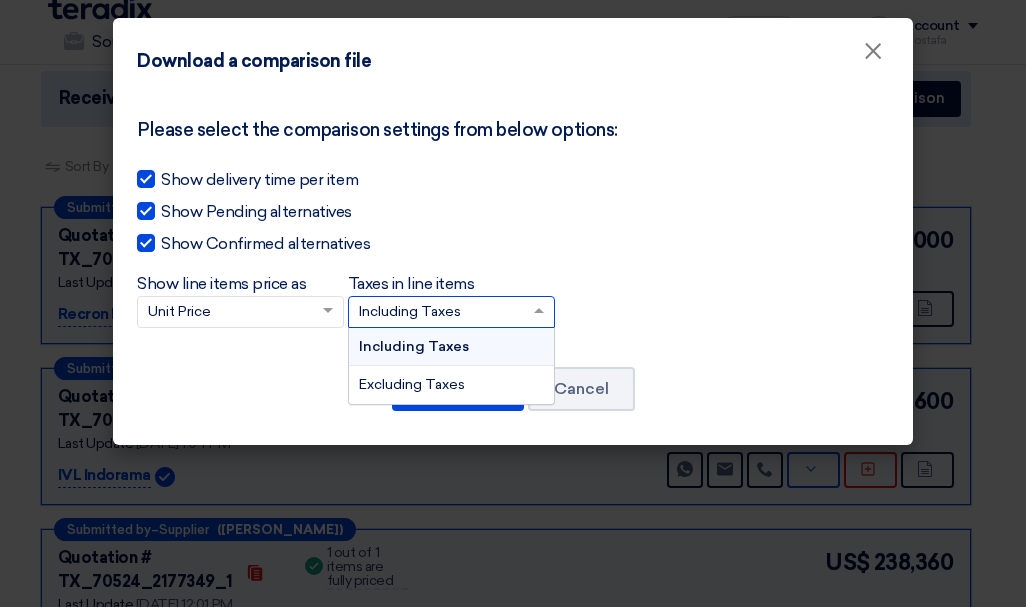 click 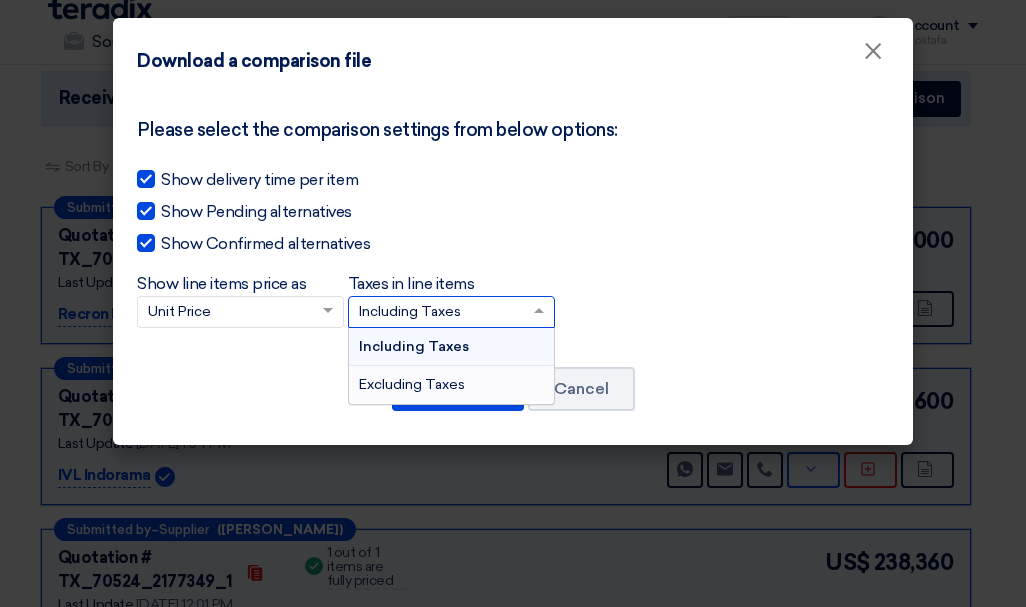 click on "Excluding Taxes" at bounding box center [451, 384] 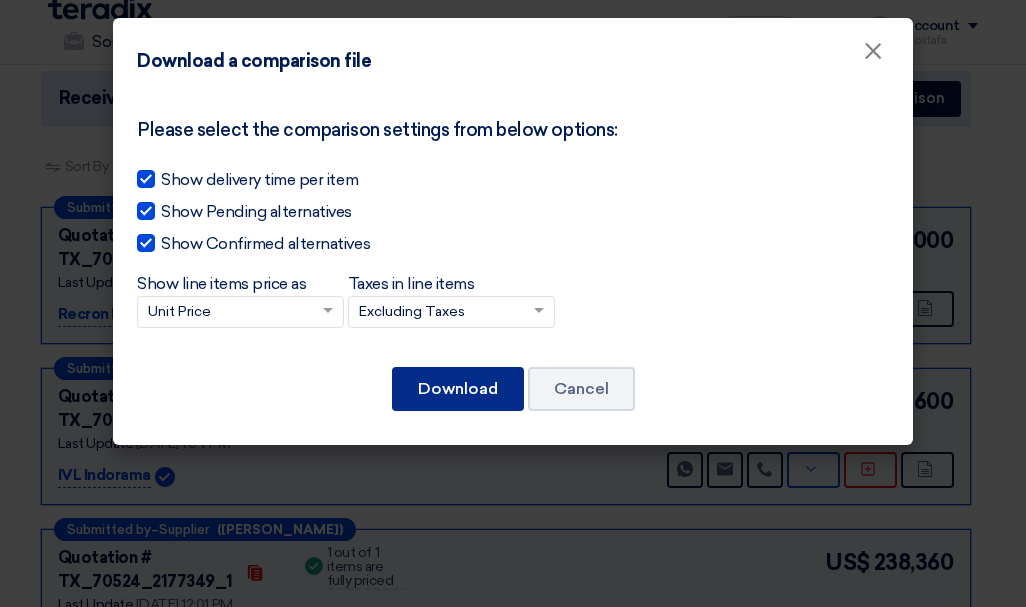 click on "Download" 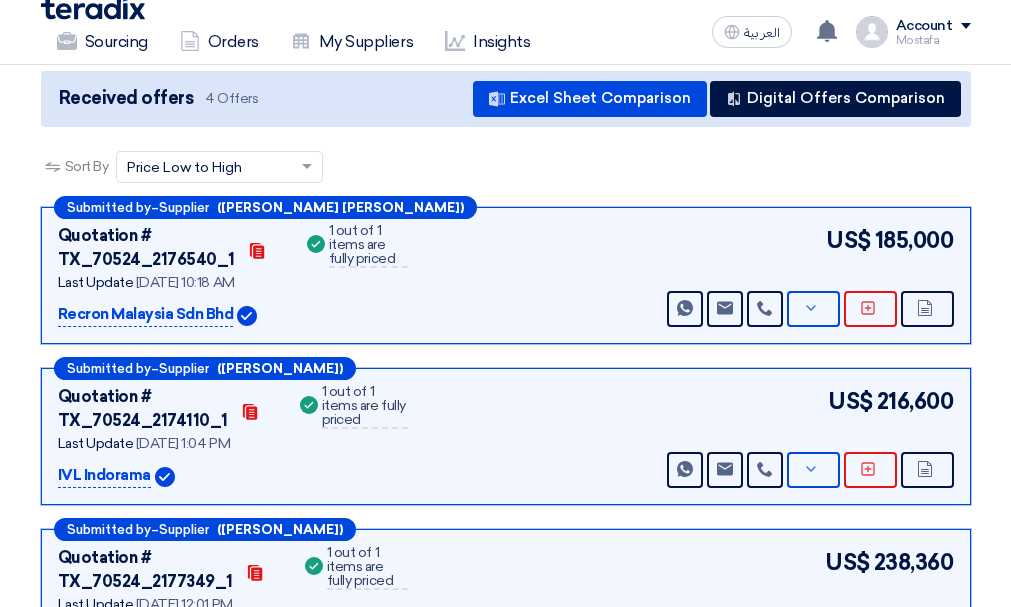 scroll, scrollTop: 0, scrollLeft: 0, axis: both 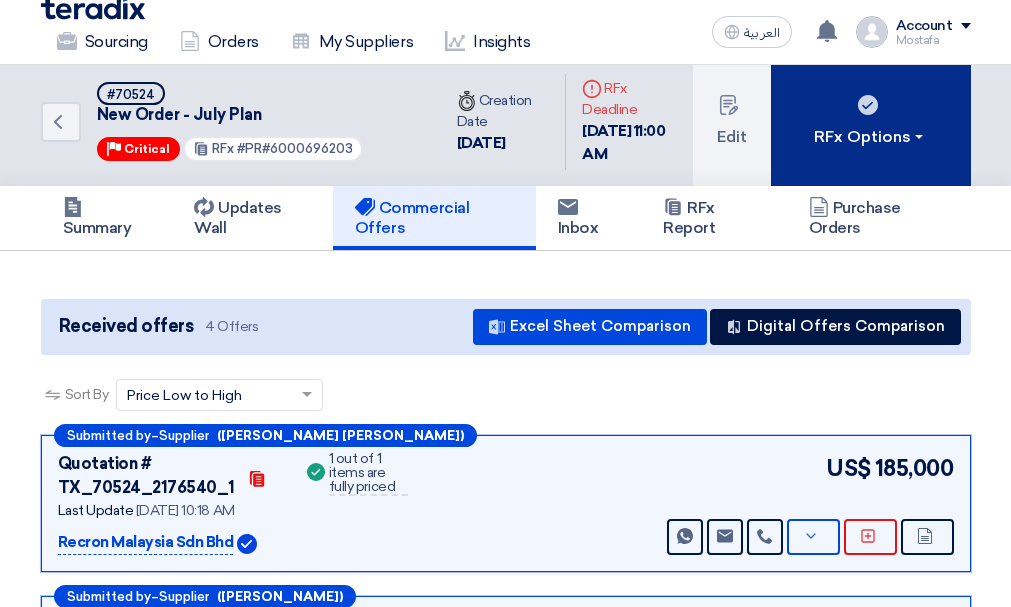 click on "RFx Options" at bounding box center [871, 122] 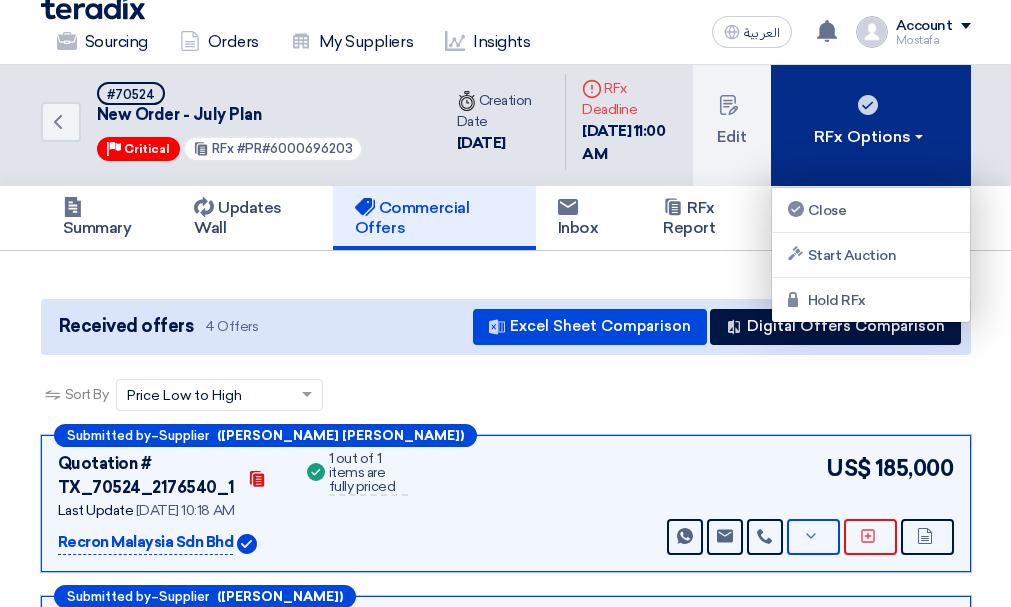 click on "RFx Options" at bounding box center (871, 122) 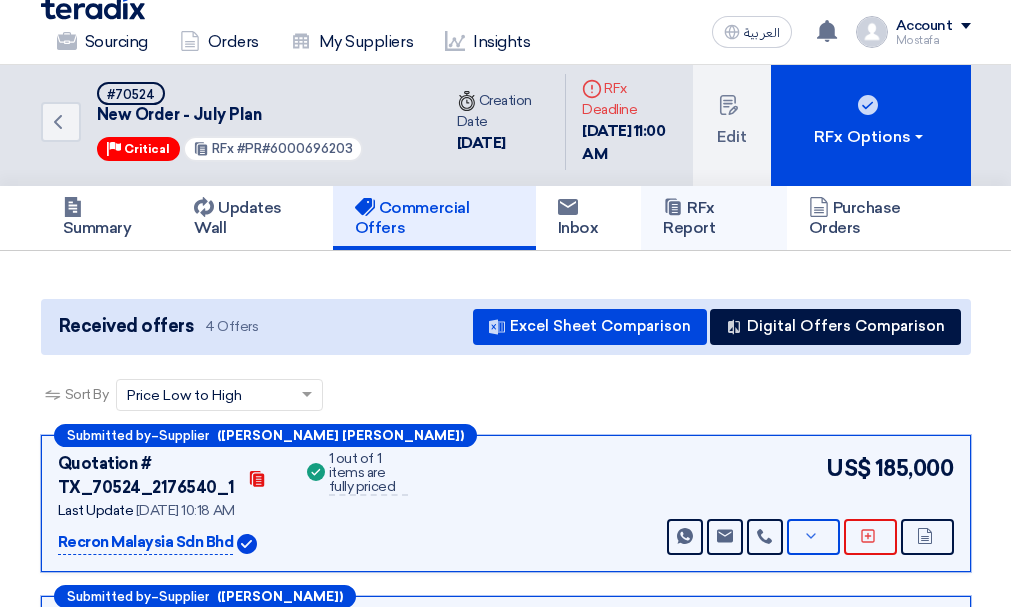 click on "RFx Report" 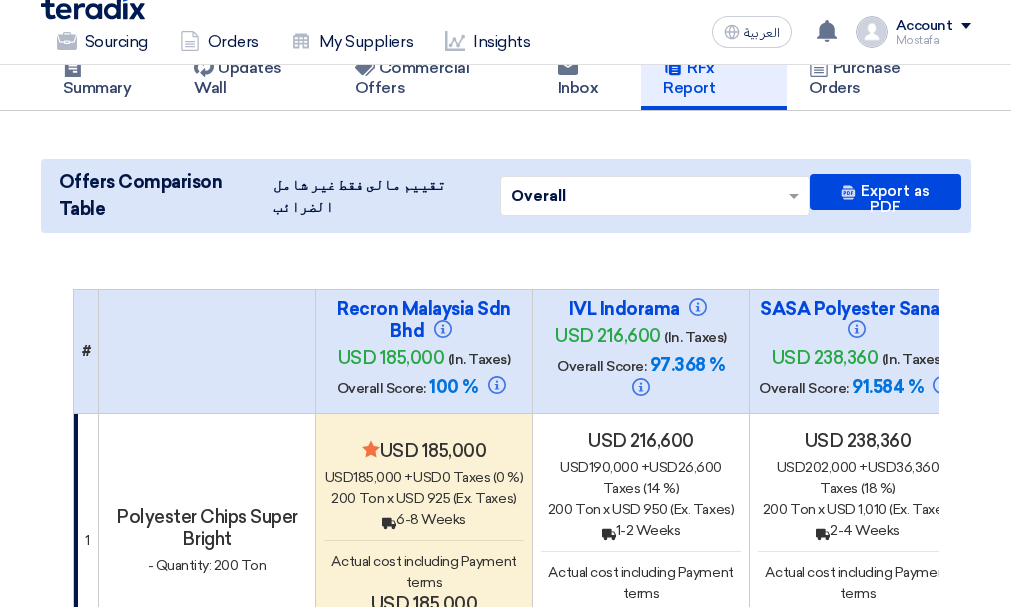 scroll, scrollTop: 0, scrollLeft: 0, axis: both 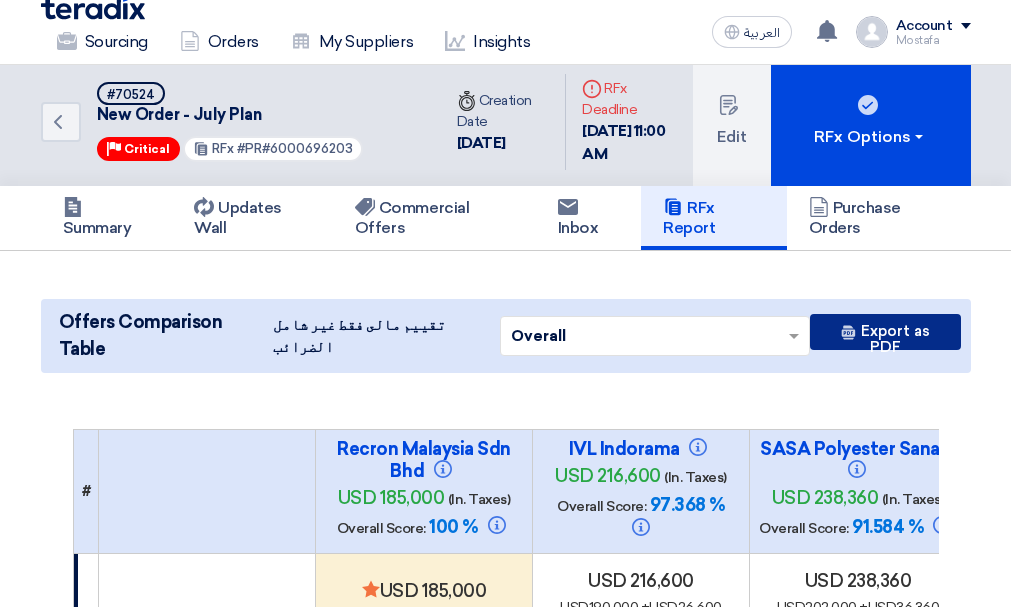 click on "Export as PDF" 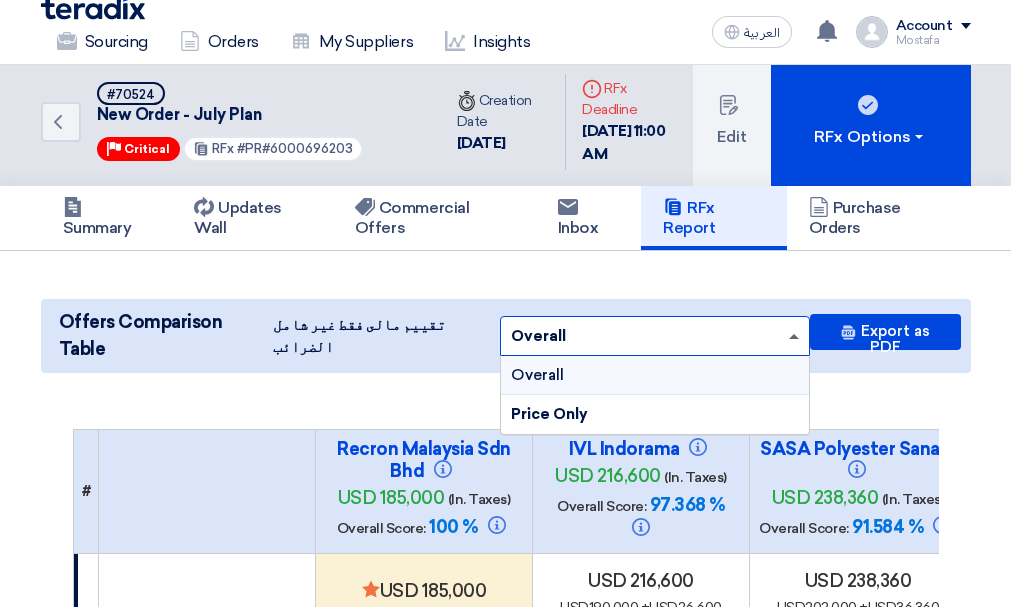 click 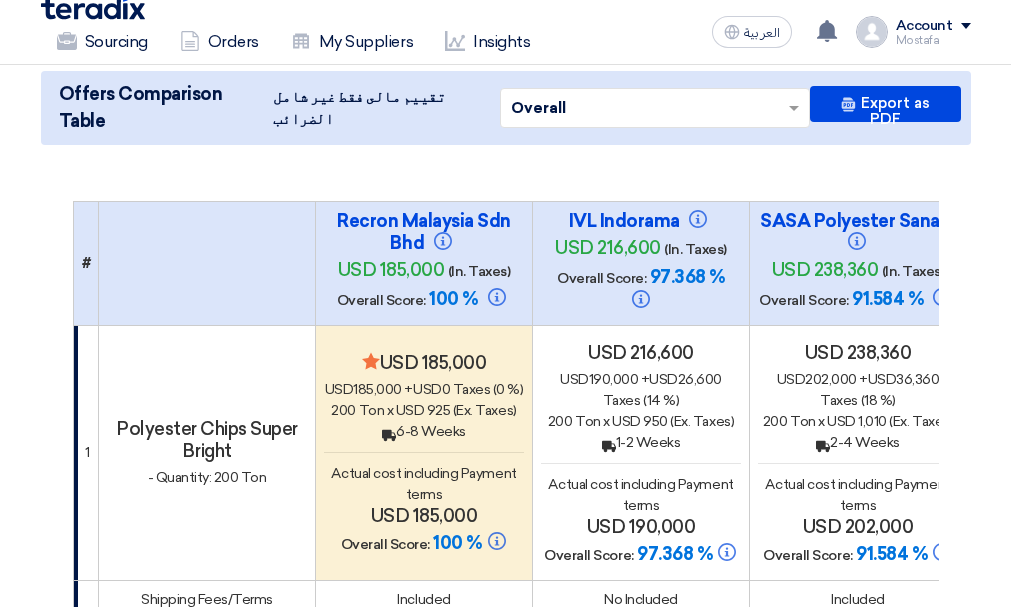scroll, scrollTop: 0, scrollLeft: 0, axis: both 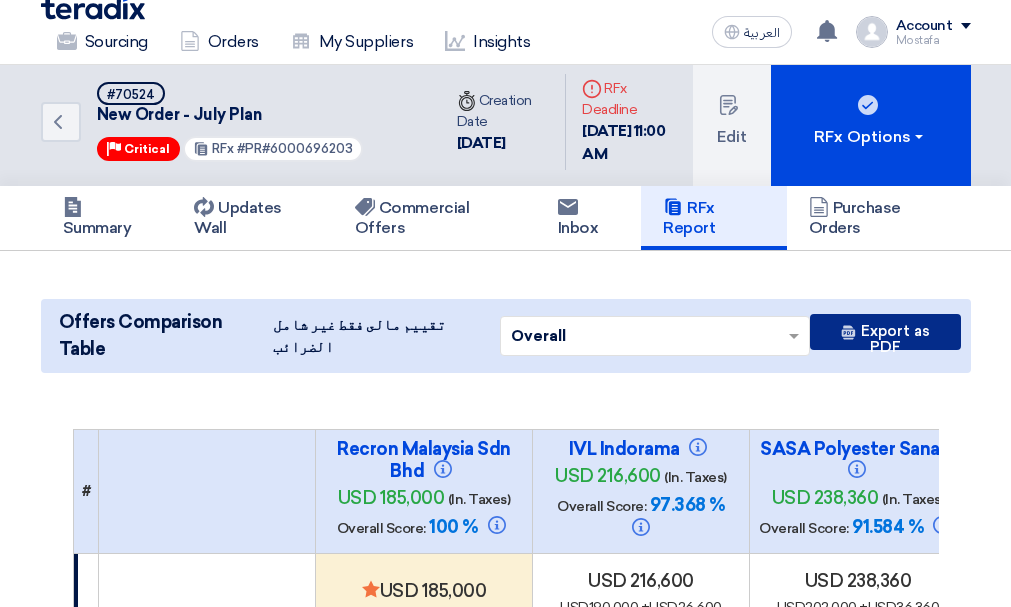 click on "Export as PDF" 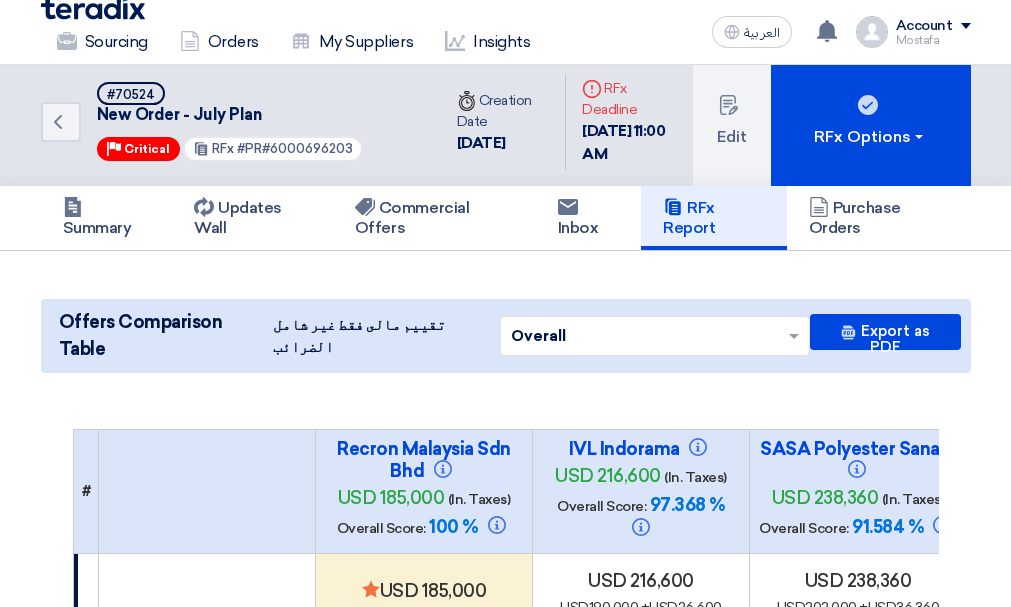 click on "Offers Comparison Table
تقييم مالى فقط غير شامل الضرائب
×
Overall
×
Export as PDF
#
Recron Malaysia Sdn Bhd" 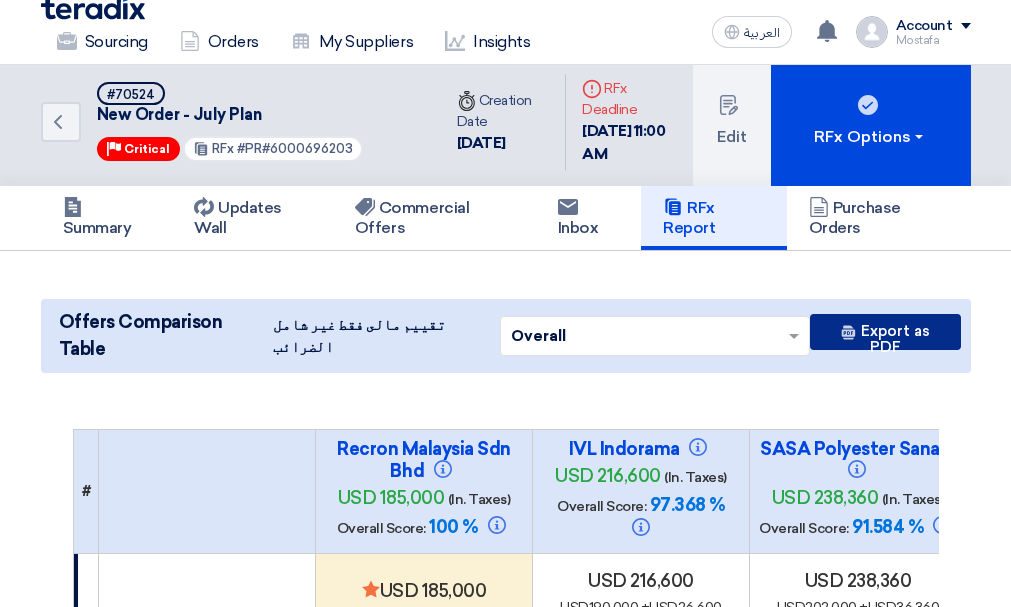 click on "Export as PDF" 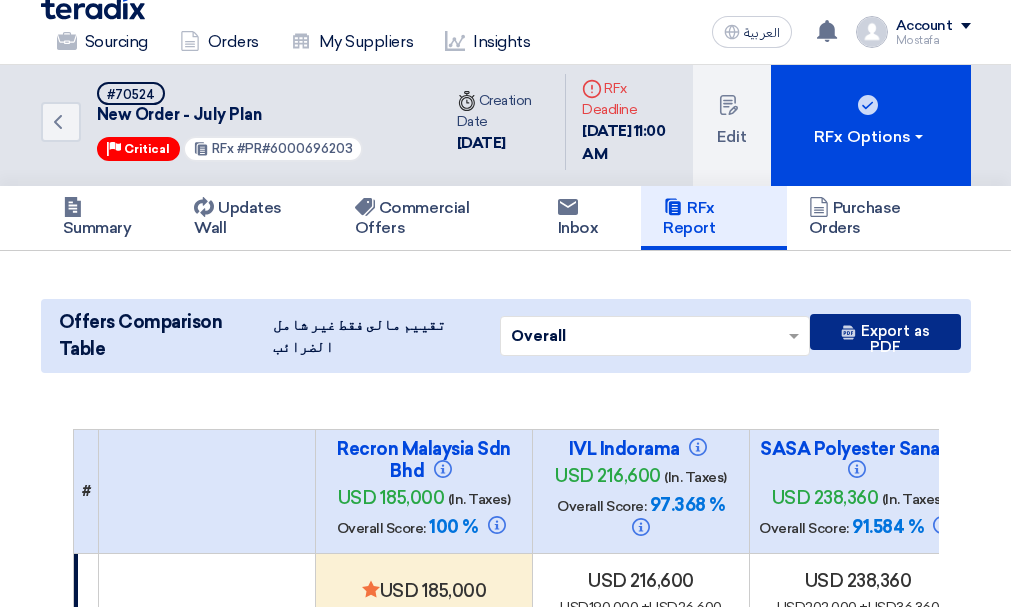 click 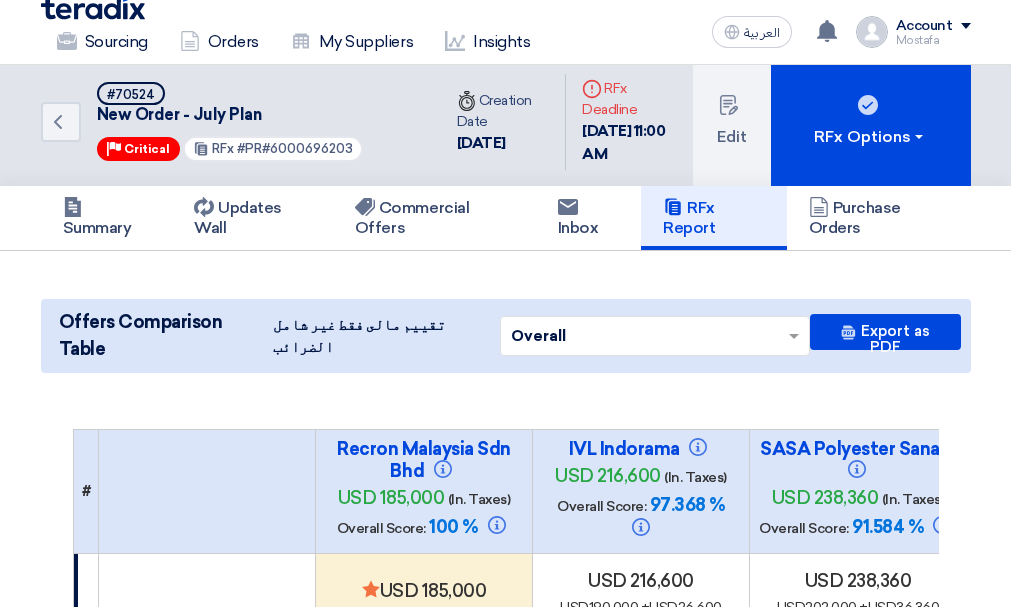 click on "Recron Malaysia Sdn Bhd" 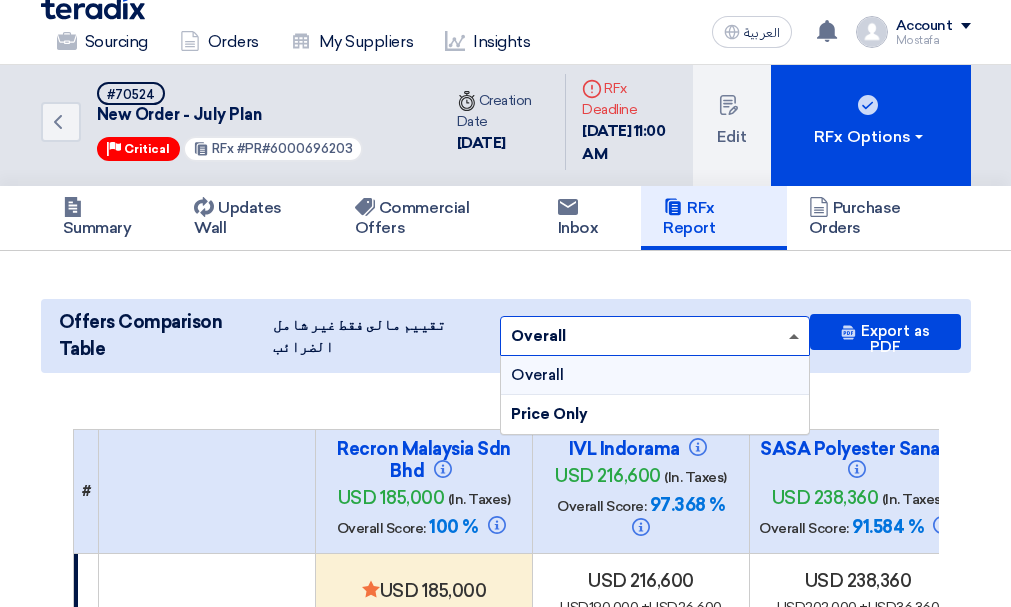 click 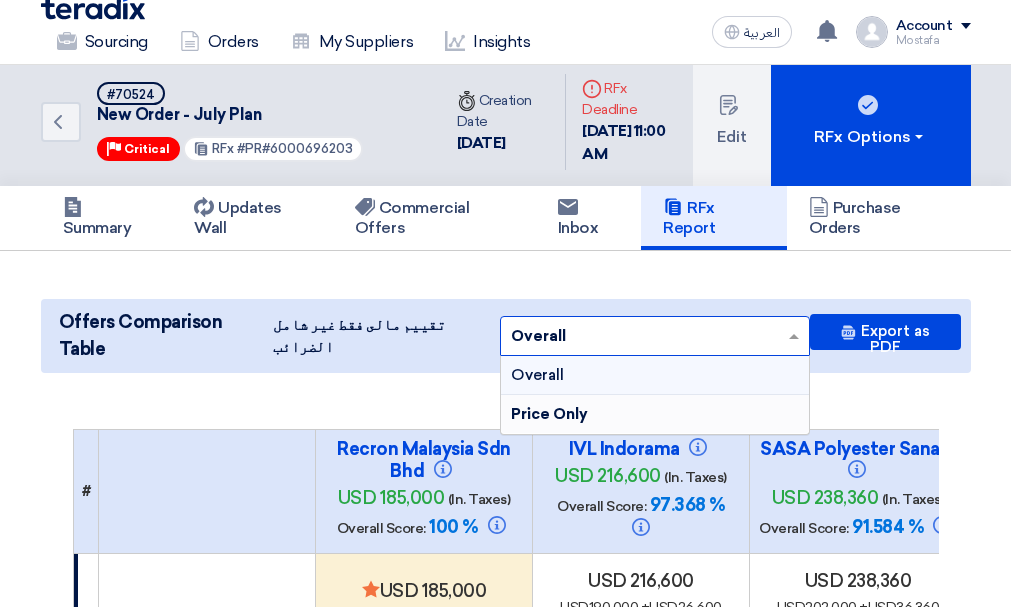 click on "Price Only" at bounding box center (655, 414) 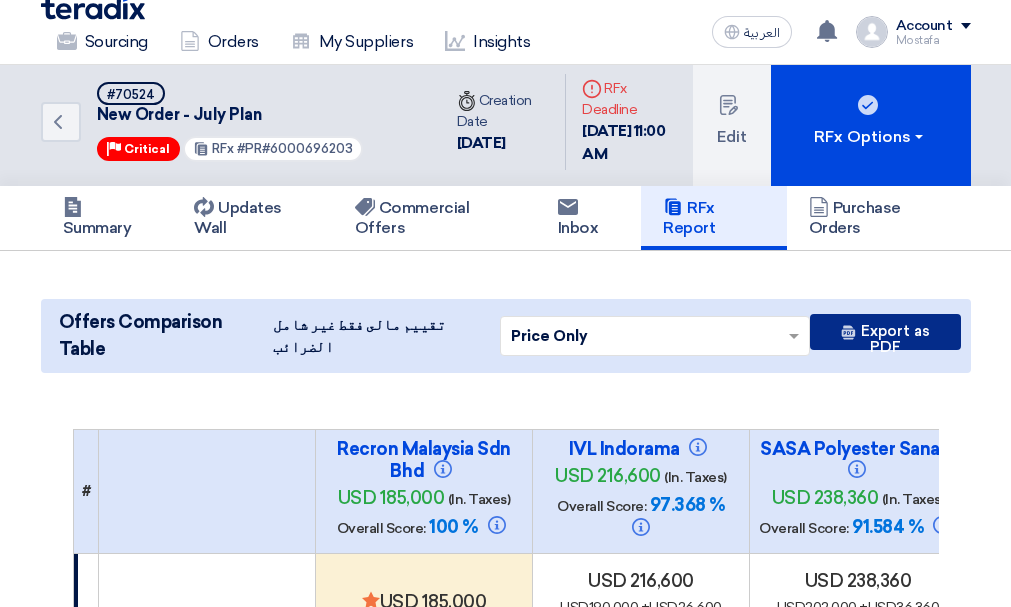 click on "Export as PDF" 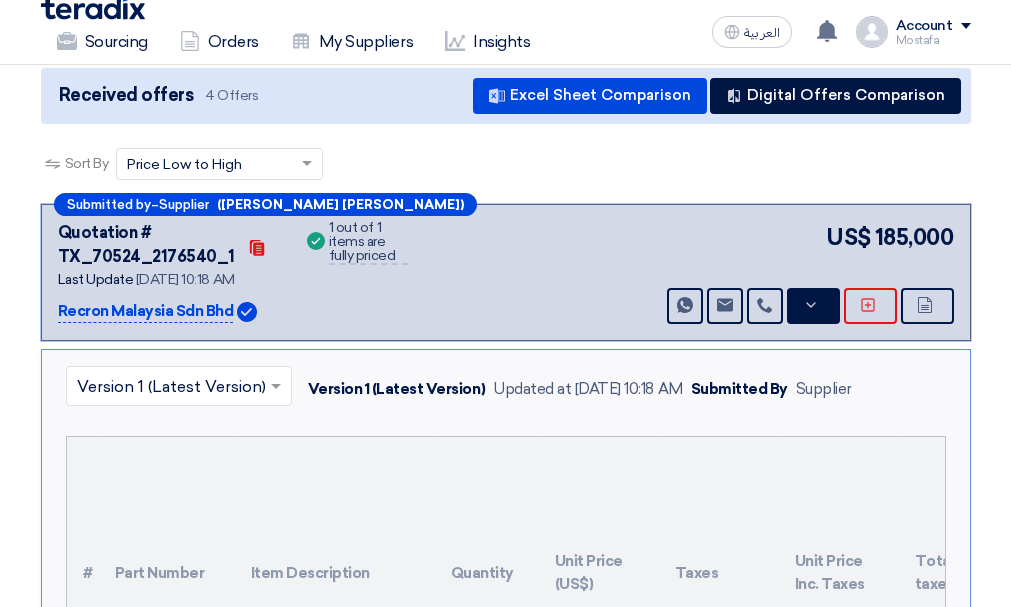 scroll, scrollTop: 2892, scrollLeft: 0, axis: vertical 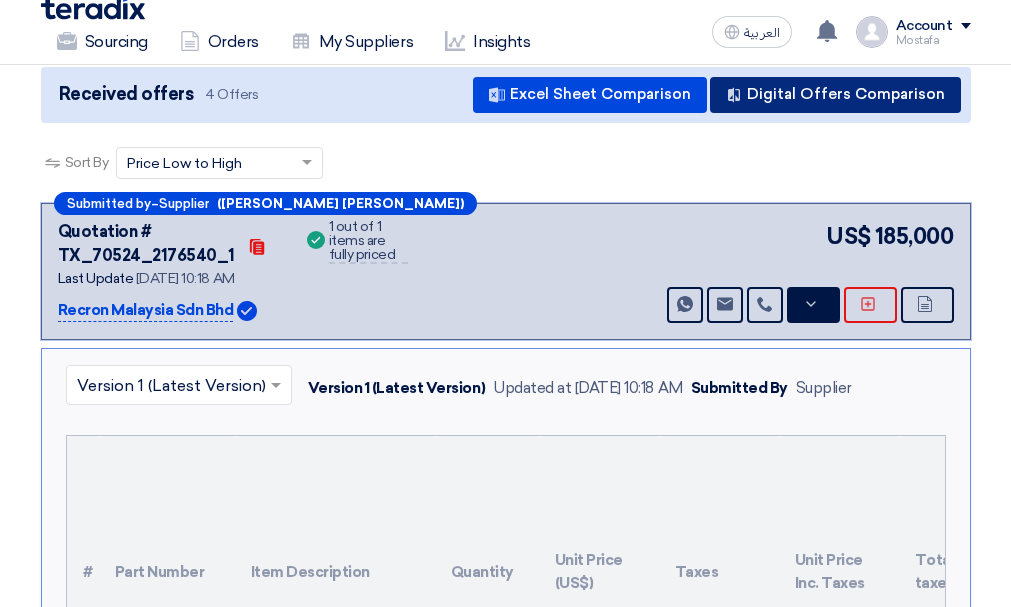 click on "Digital Offers Comparison" 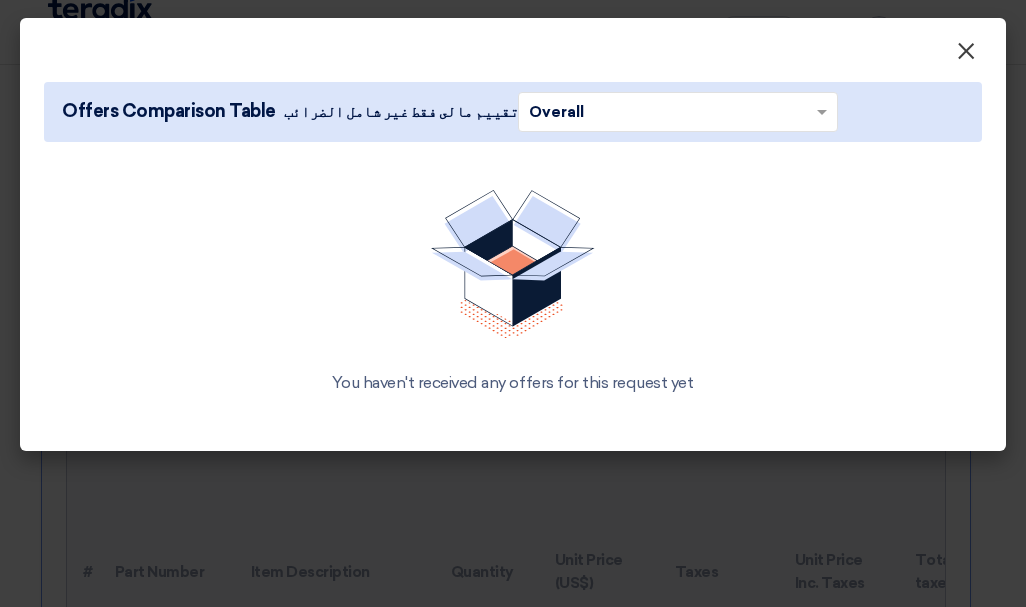 click on "×" 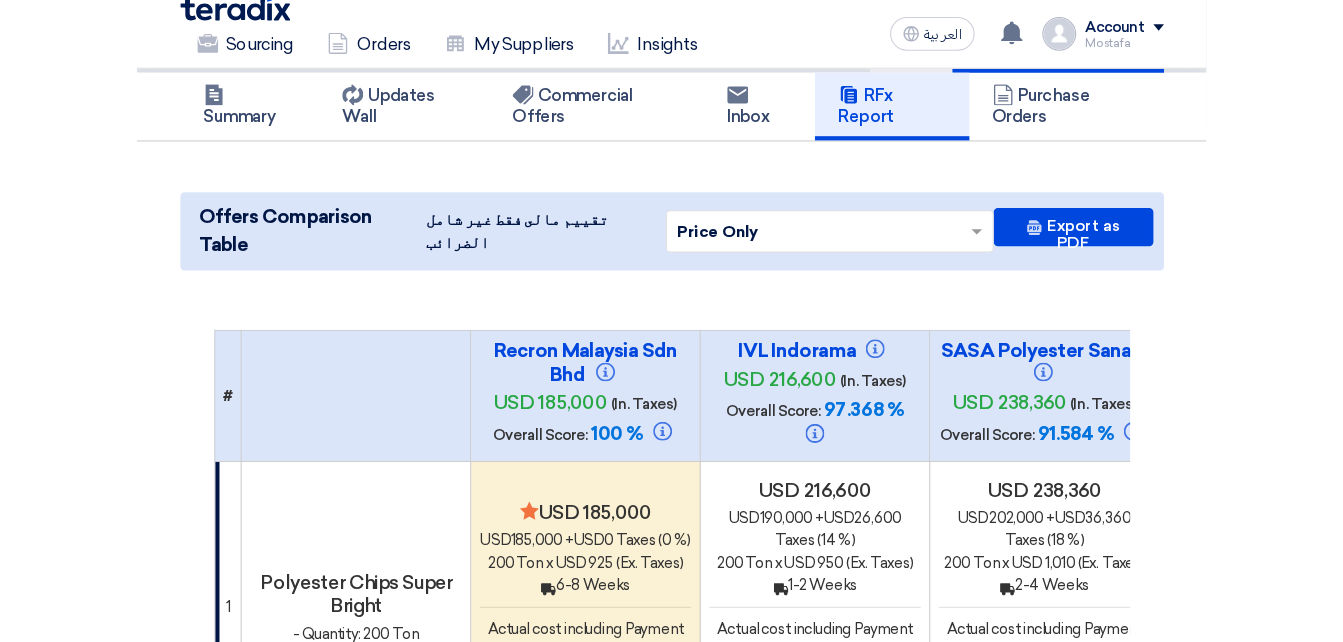 scroll, scrollTop: 0, scrollLeft: 0, axis: both 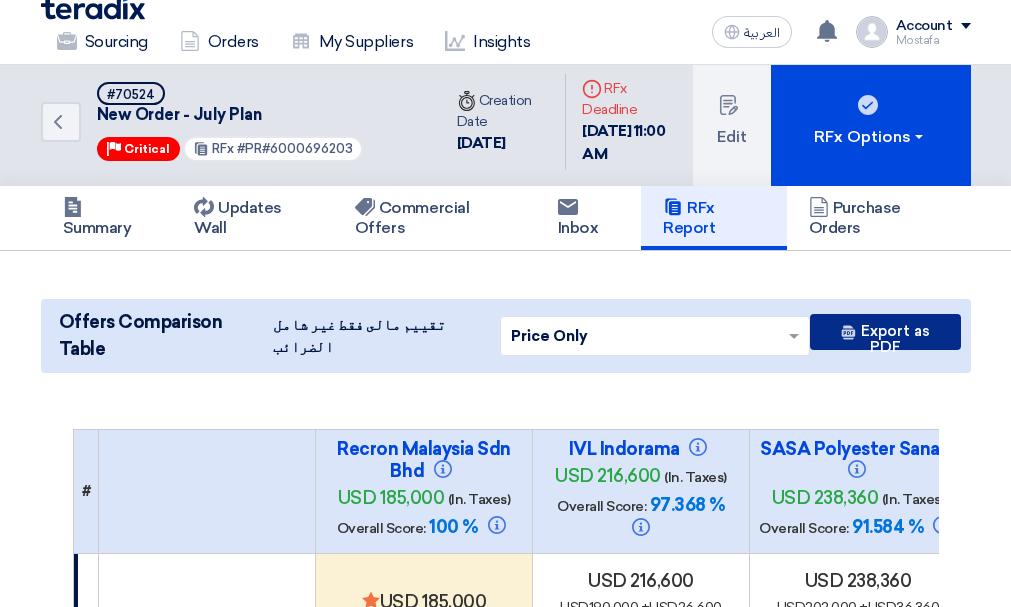 click on "Export as PDF" 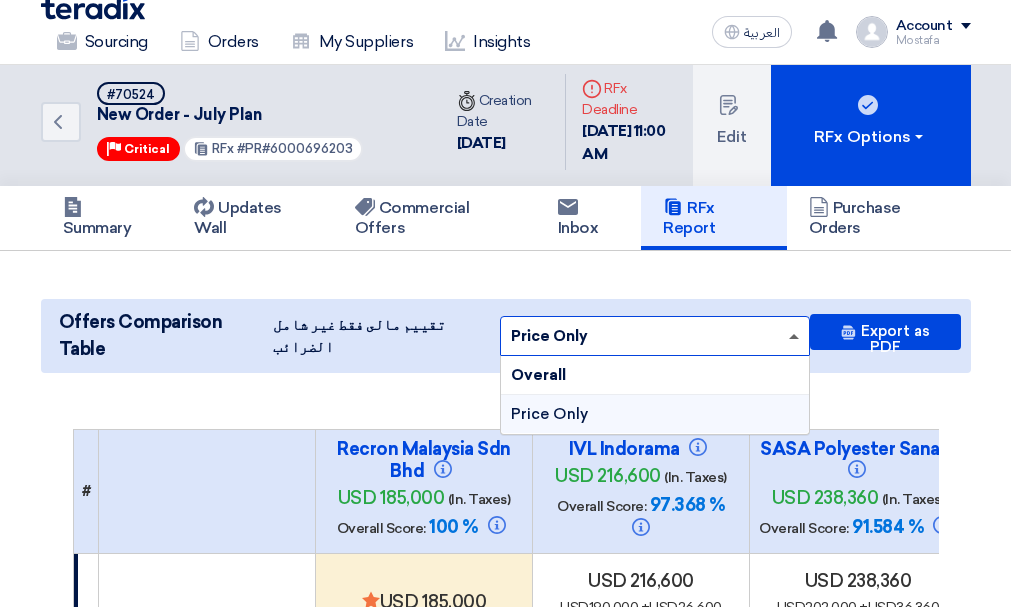 click 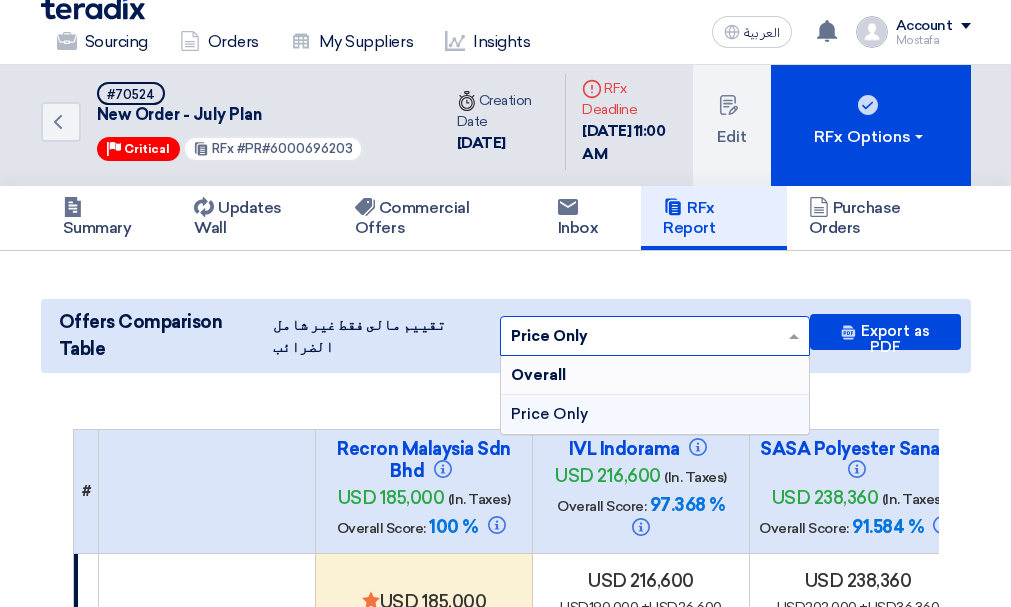 click on "Overall" at bounding box center [538, 375] 